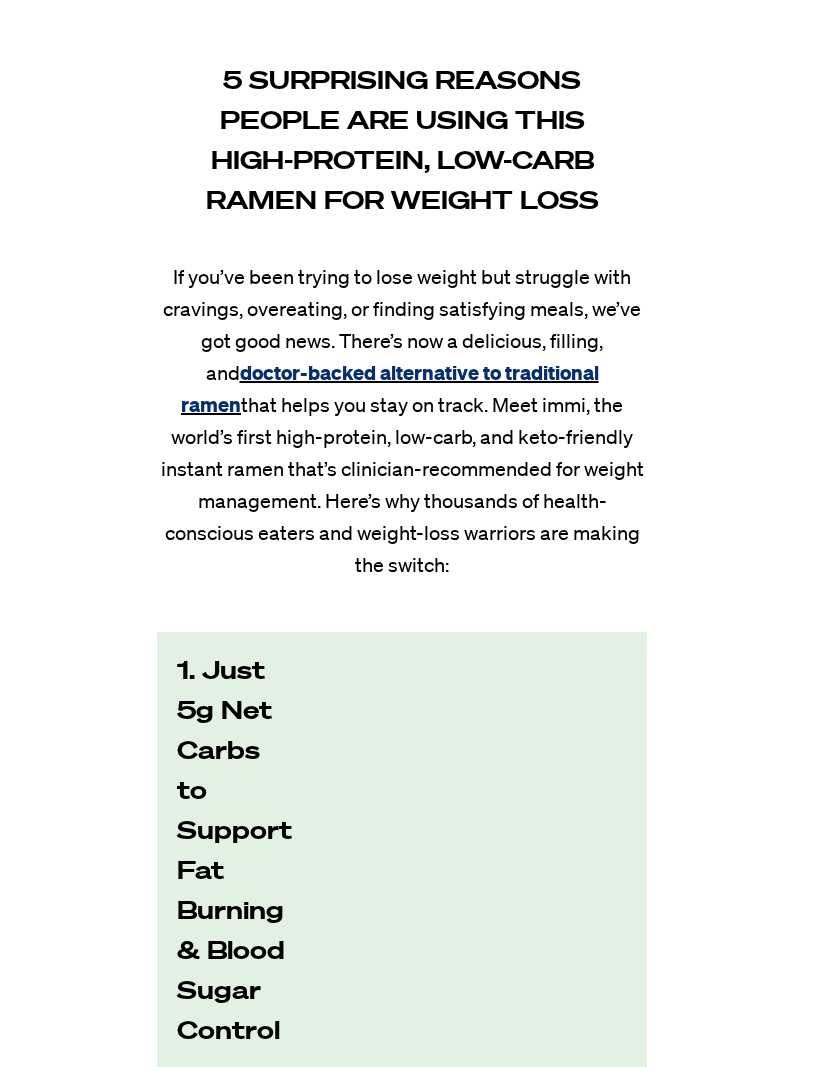 scroll, scrollTop: 0, scrollLeft: 0, axis: both 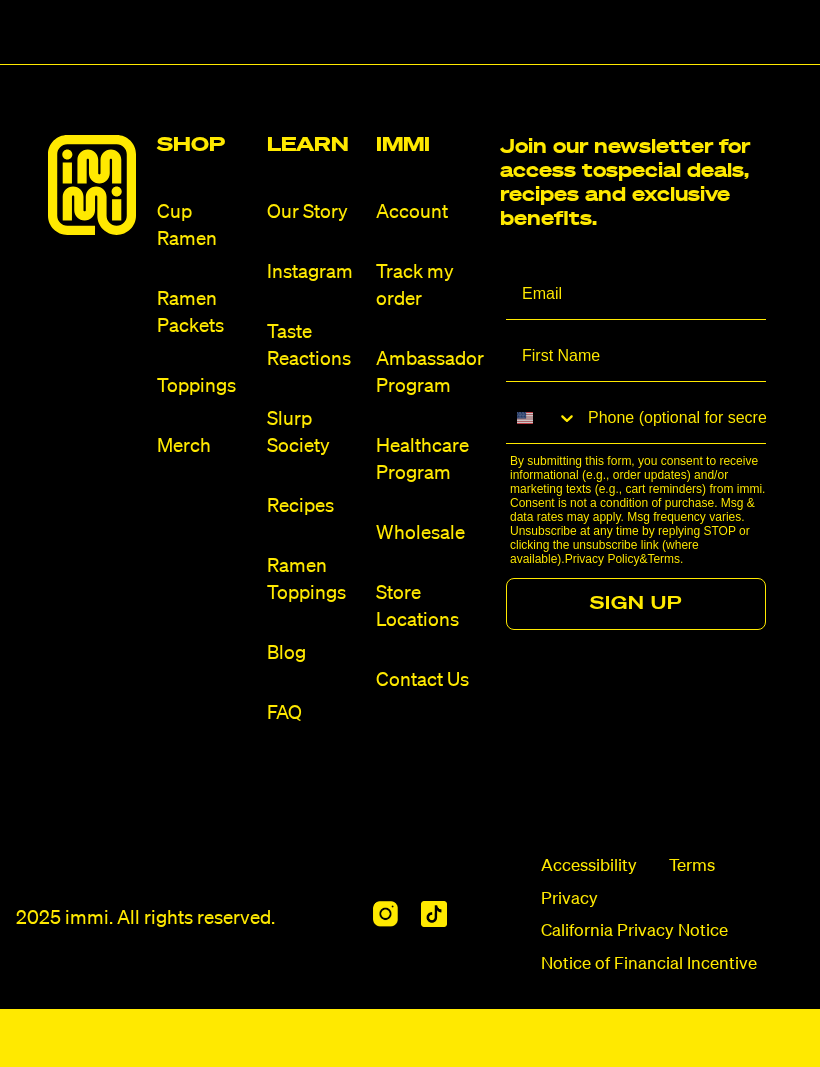 click on "Shop" at bounding box center (203, 145) 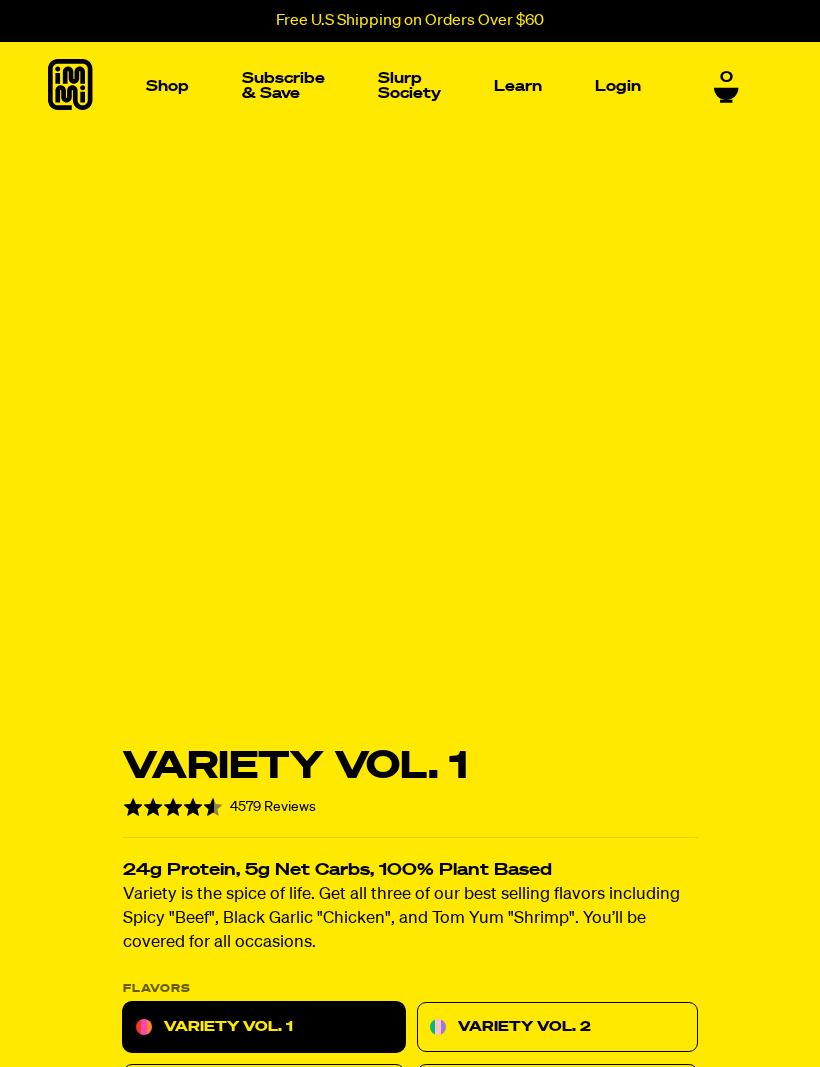 scroll, scrollTop: 0, scrollLeft: 0, axis: both 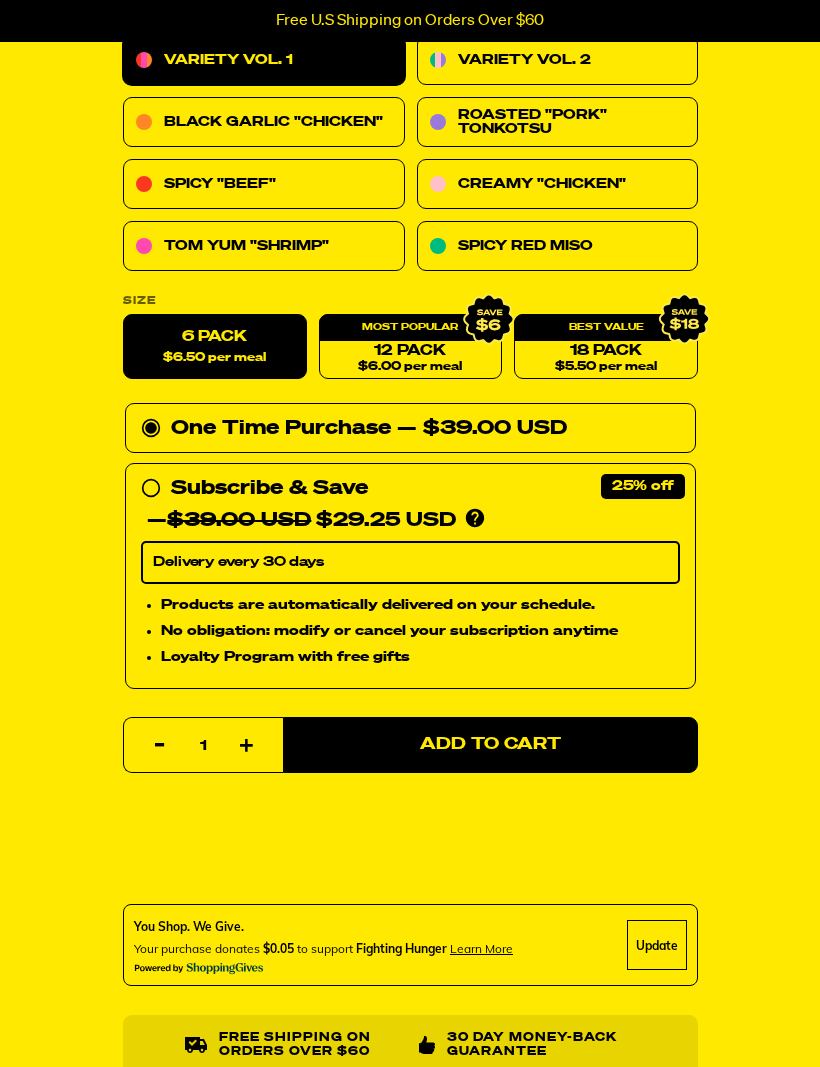 click on "Add to Cart" at bounding box center (490, 745) 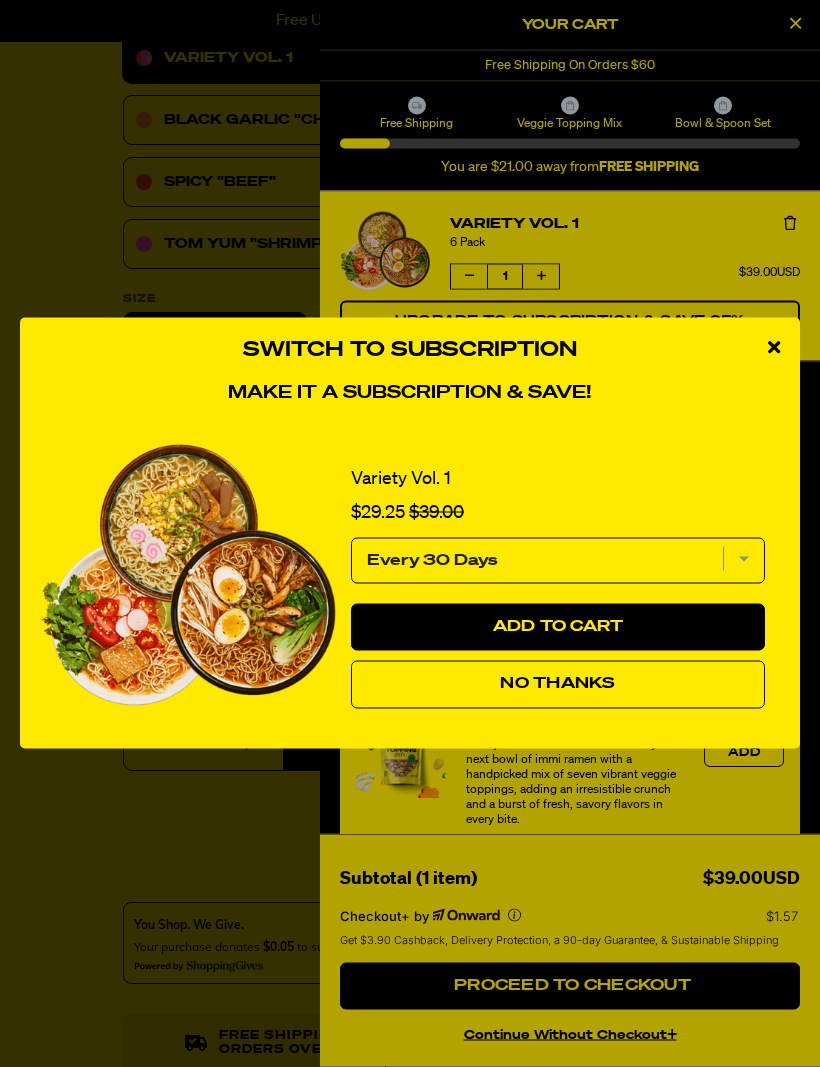 scroll, scrollTop: 822, scrollLeft: 0, axis: vertical 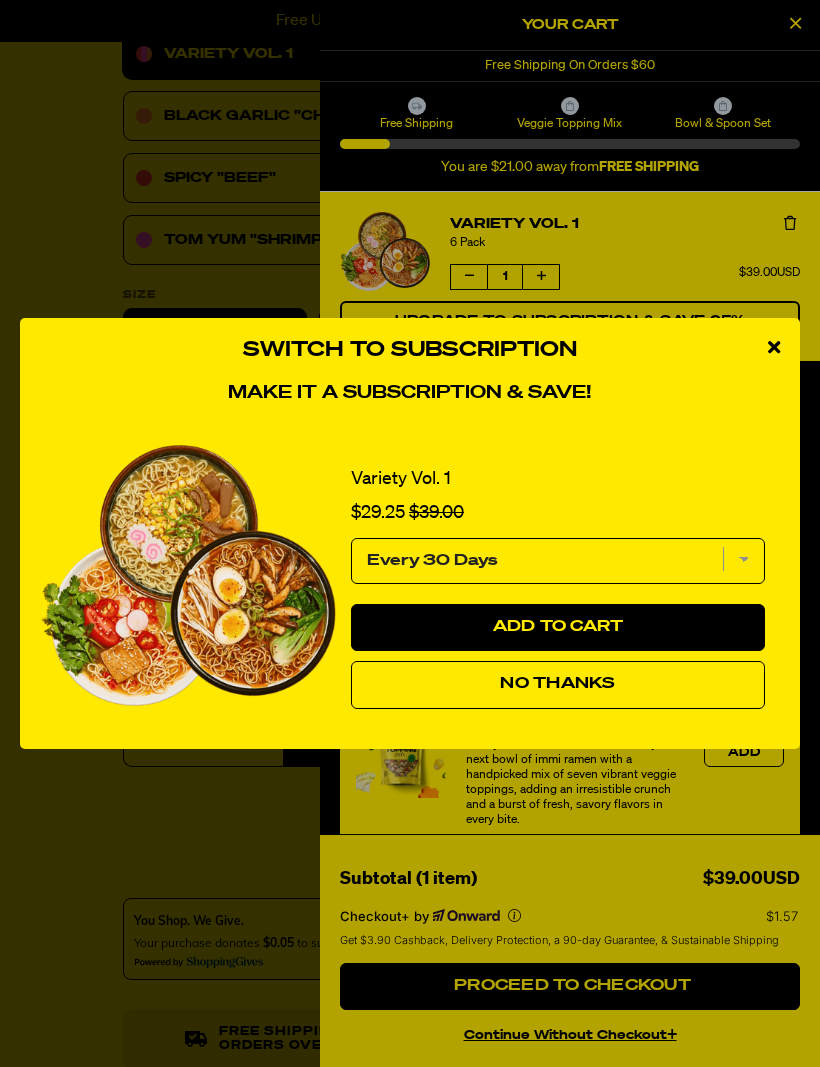 click at bounding box center (774, 348) 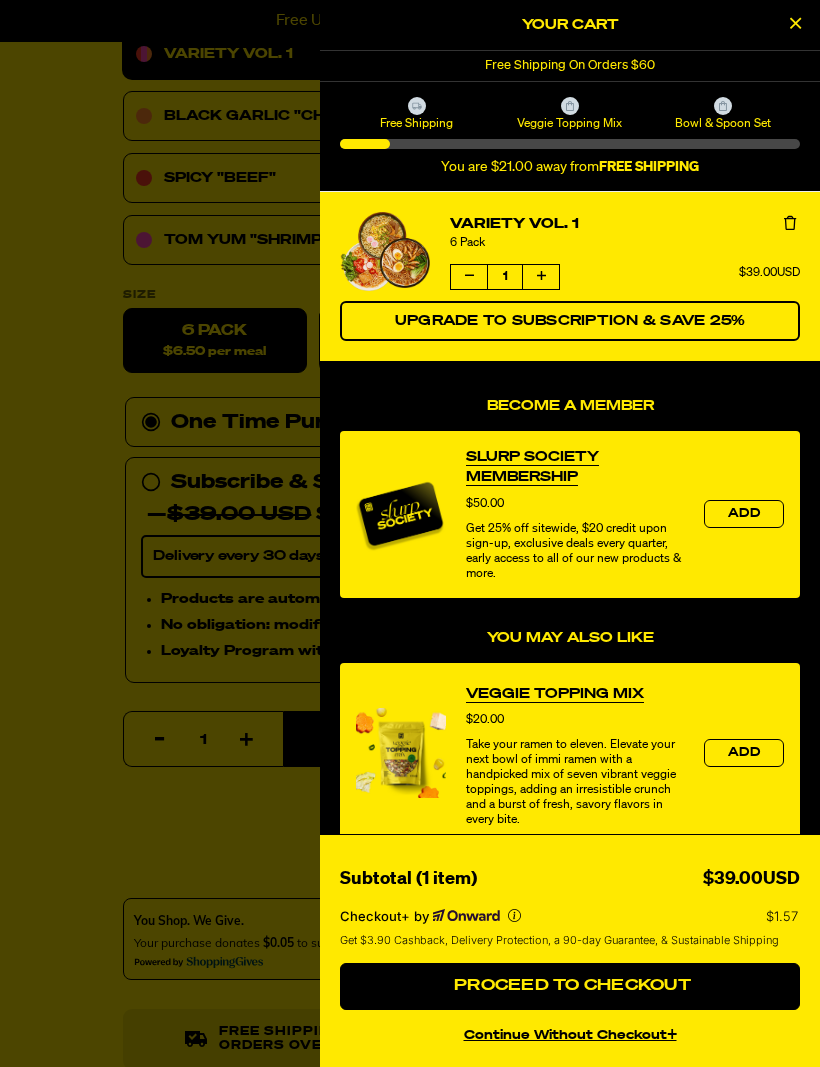click on "continue without Checkout+" at bounding box center [570, 1032] 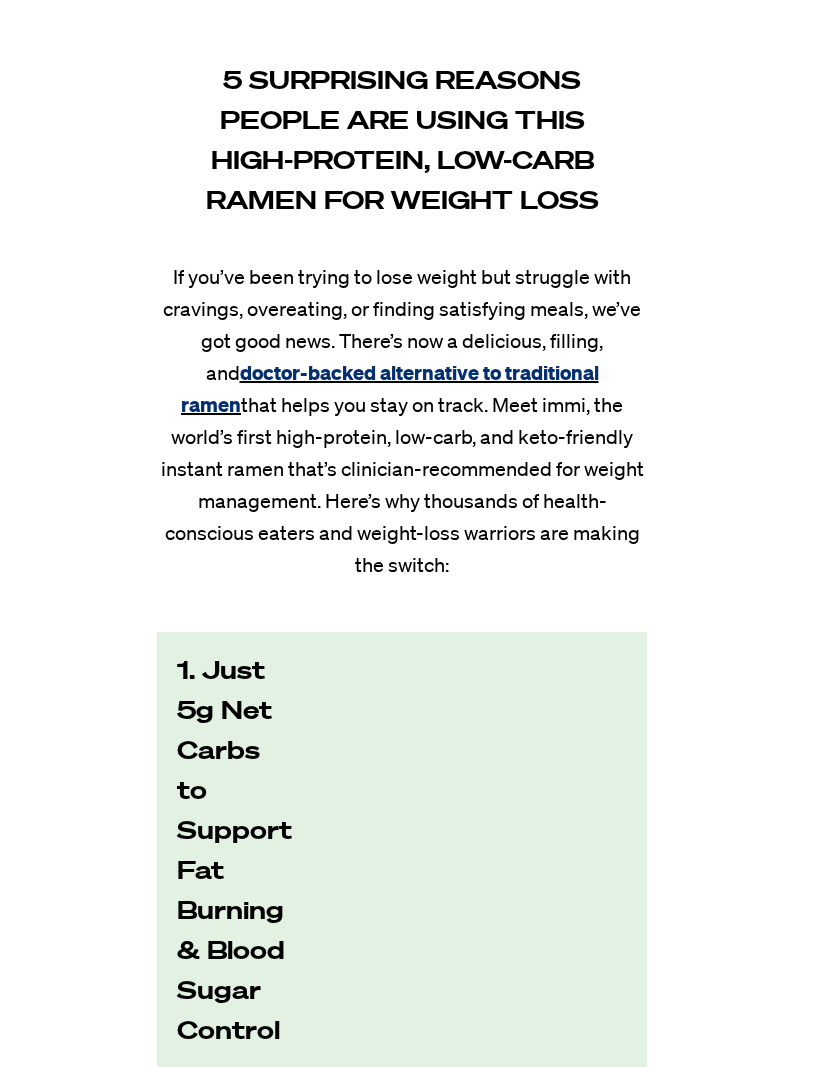 scroll, scrollTop: 6409, scrollLeft: 0, axis: vertical 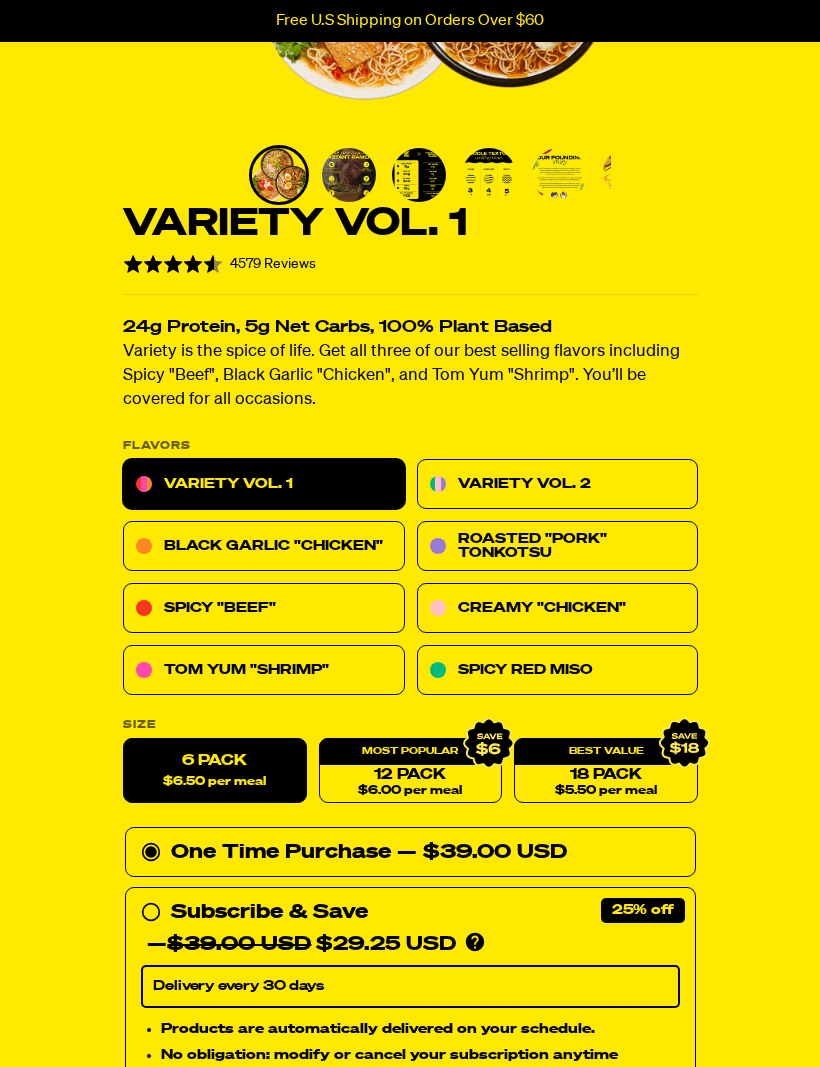 click on "12 Pack
$6.00 per meal" at bounding box center (410, 771) 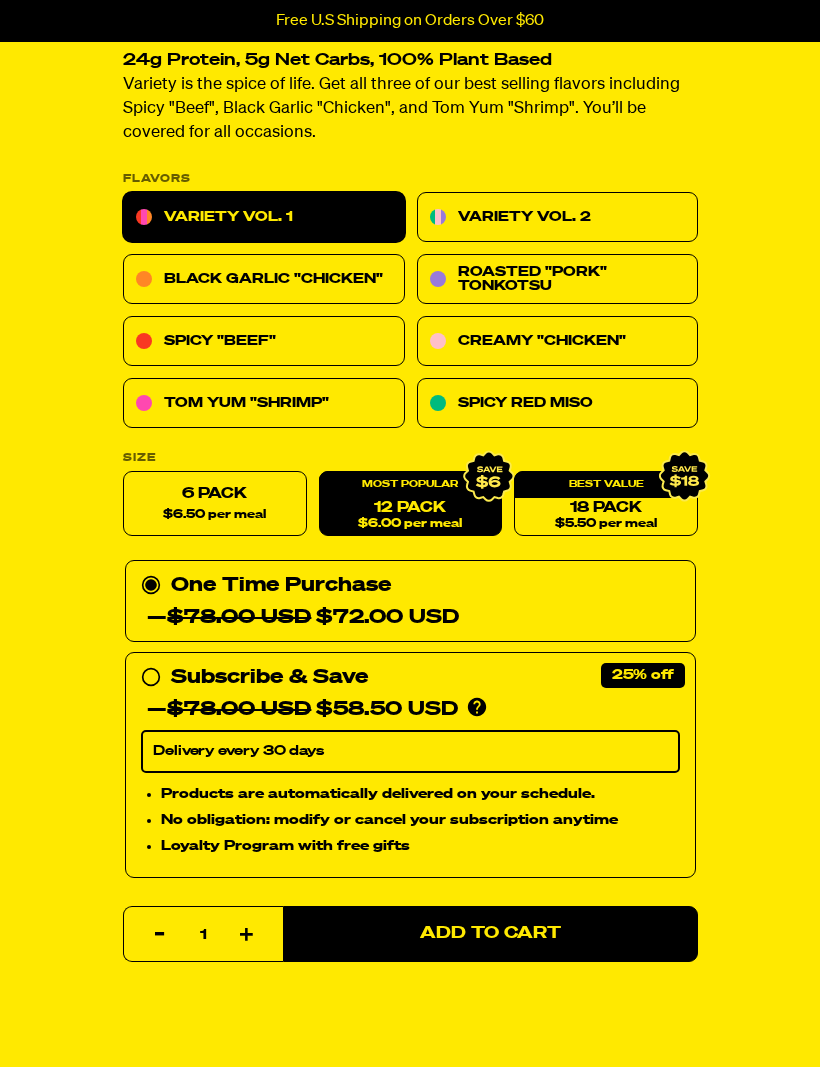 scroll, scrollTop: 657, scrollLeft: 0, axis: vertical 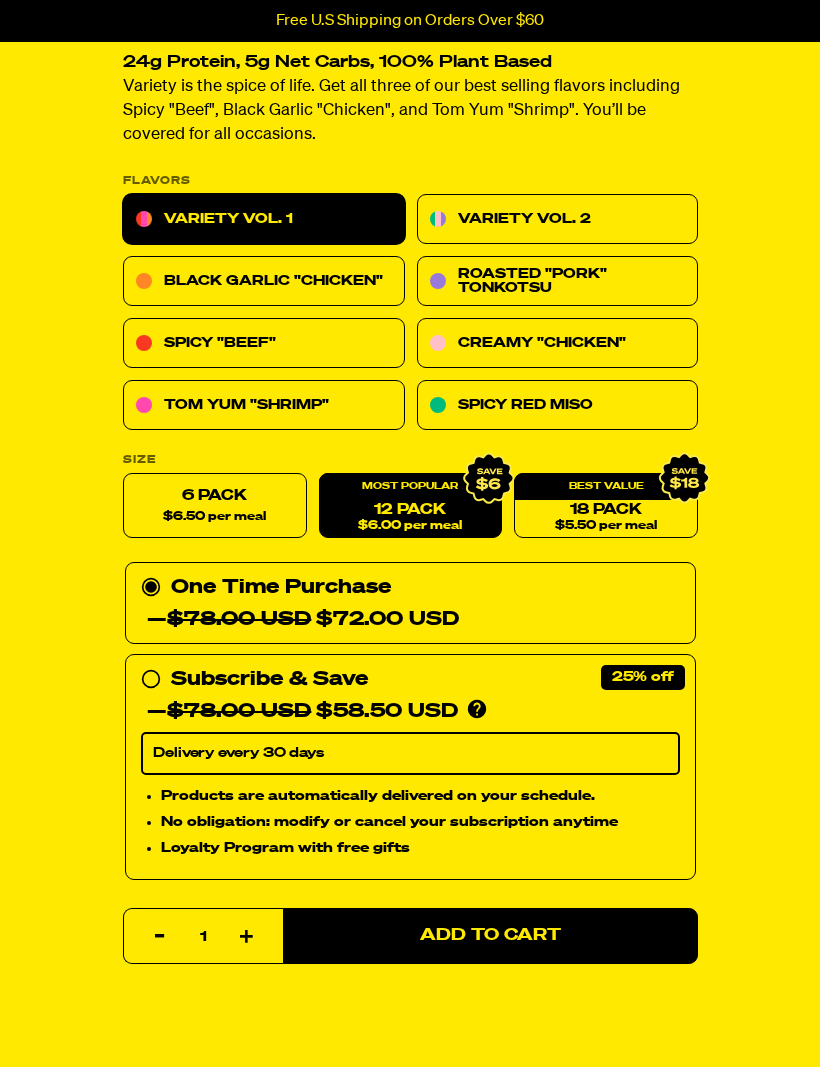 click on "Variety Vol. 2" at bounding box center (557, 220) 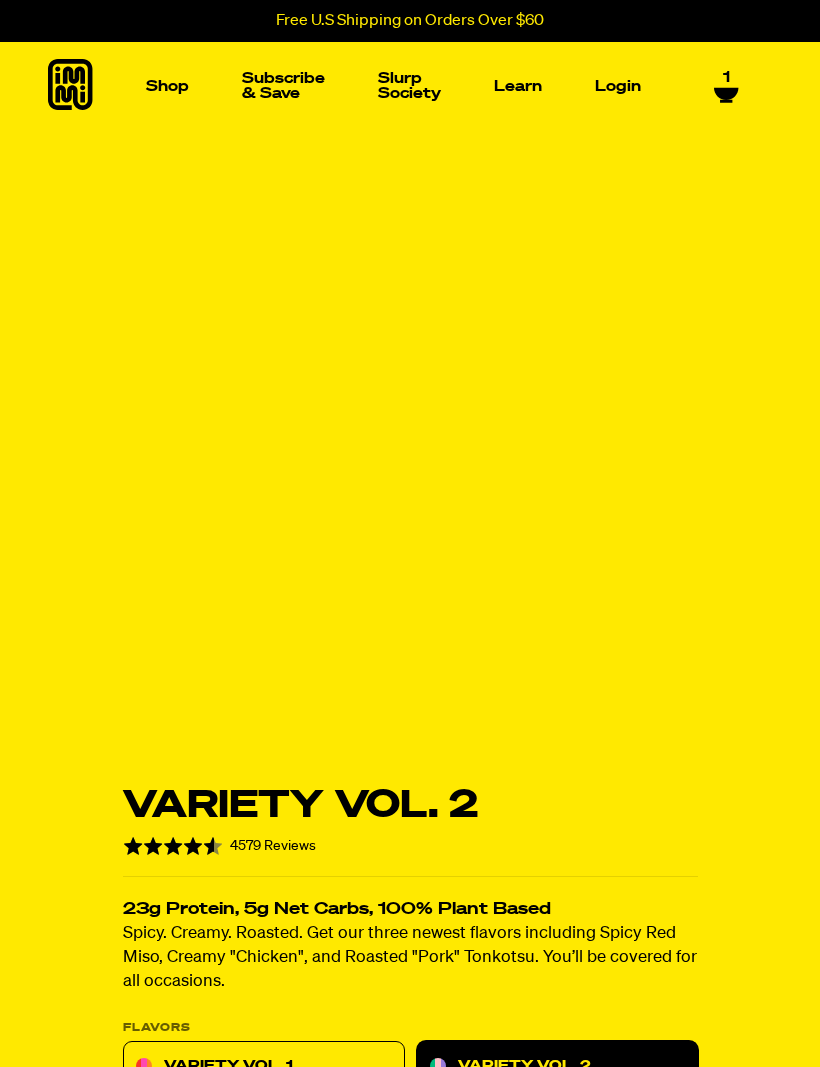 scroll, scrollTop: 0, scrollLeft: 0, axis: both 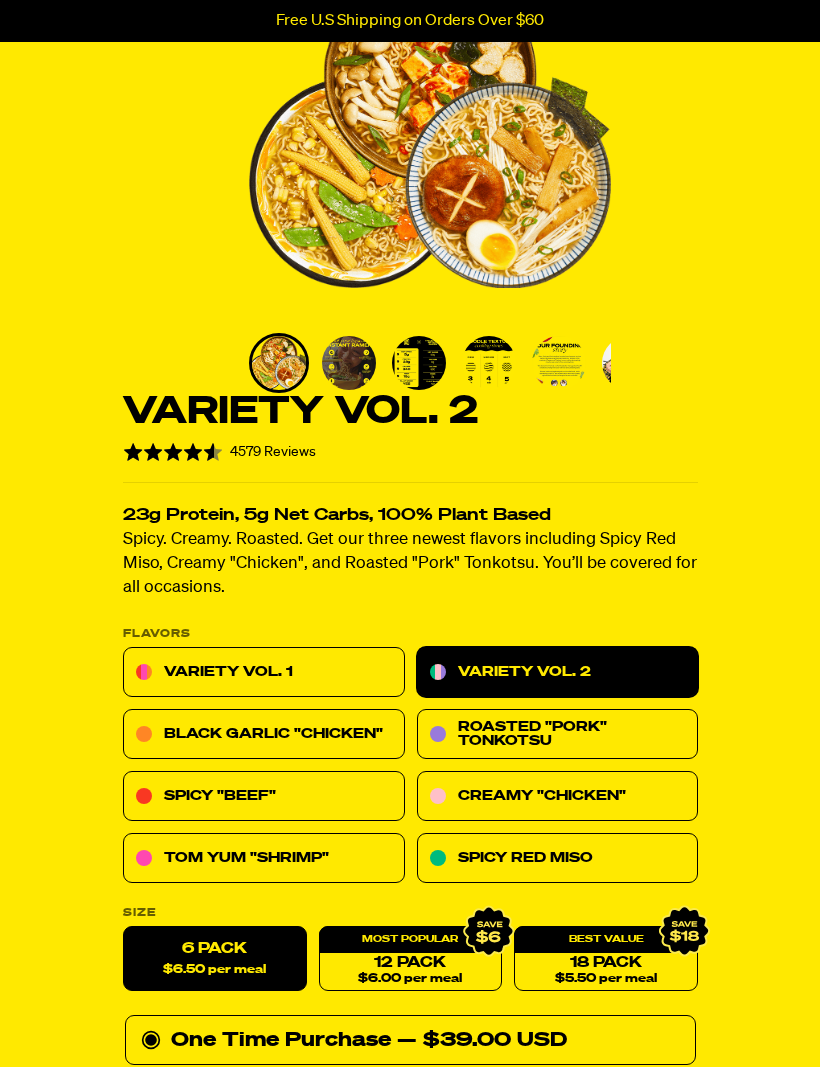 click on "Variety Vol. 1" at bounding box center (264, 673) 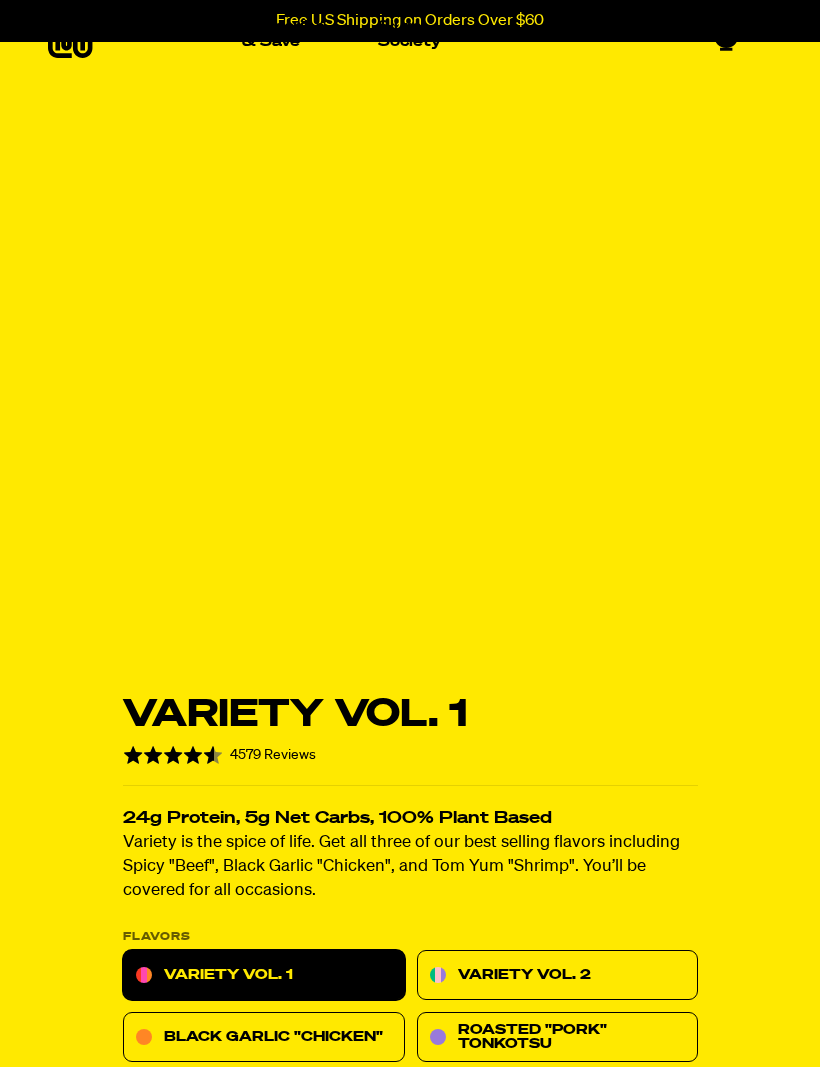 scroll, scrollTop: 170, scrollLeft: 0, axis: vertical 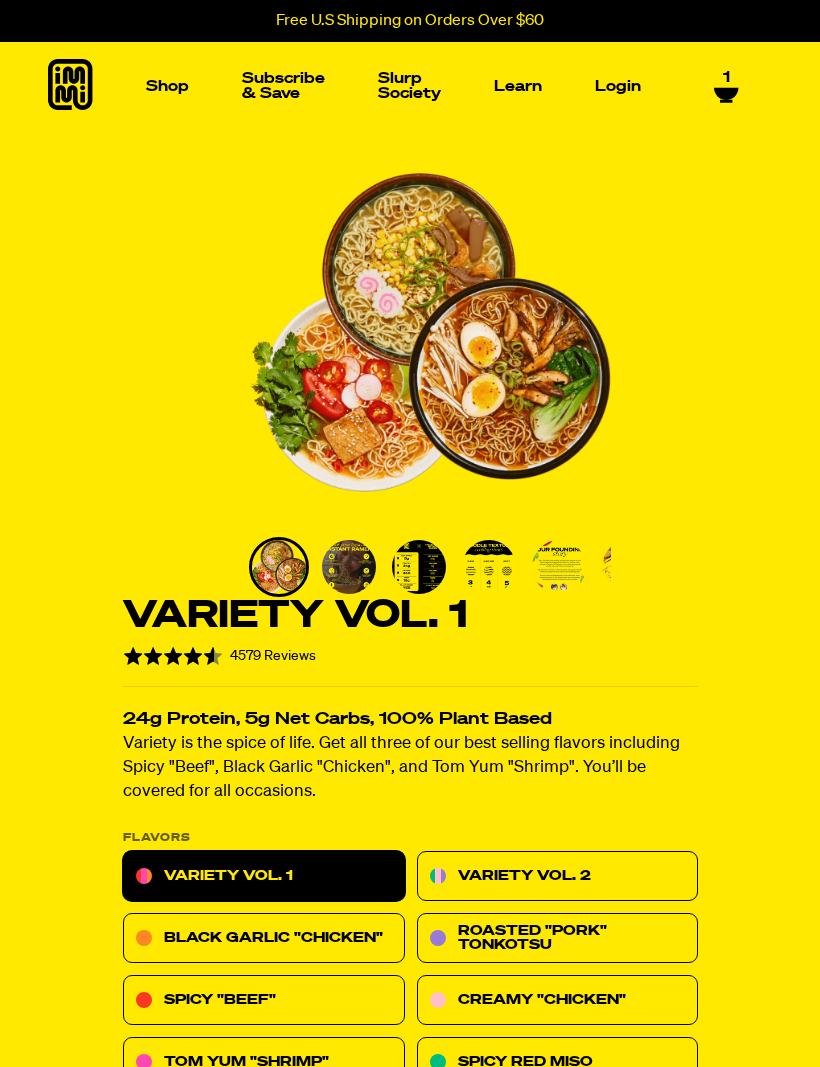 click on "Discover Recipes" at bounding box center (584, 467) 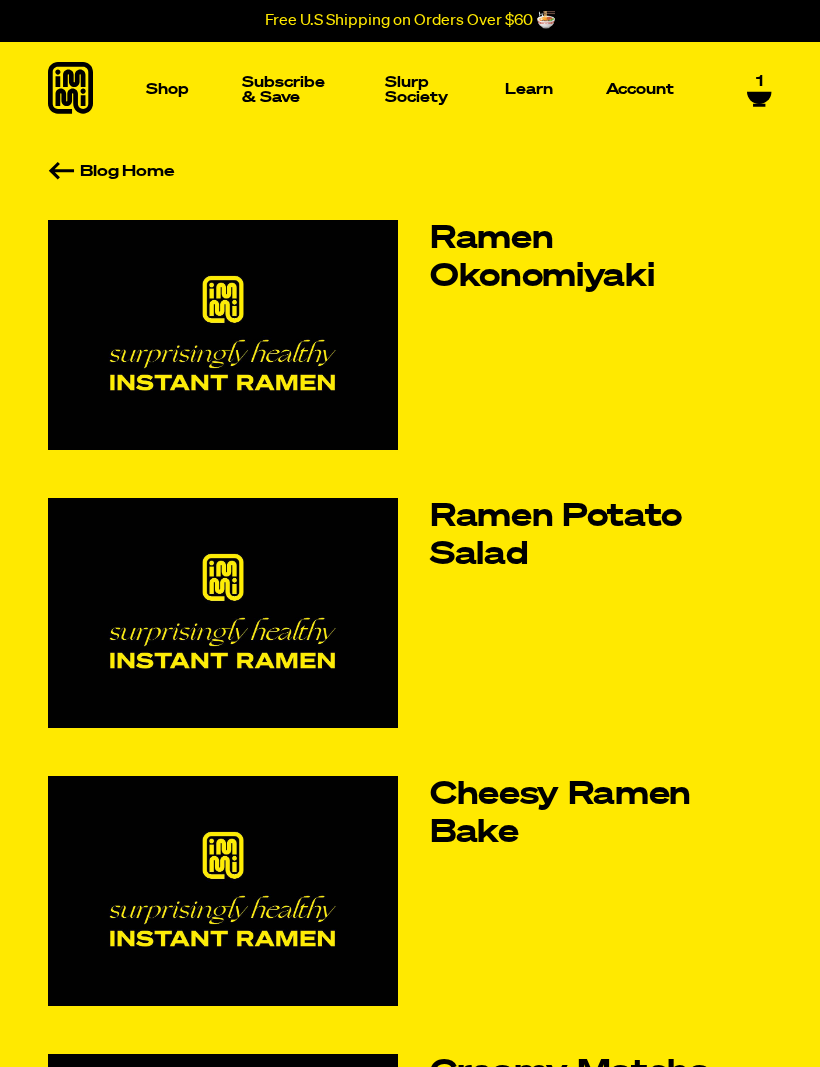 scroll, scrollTop: 0, scrollLeft: 0, axis: both 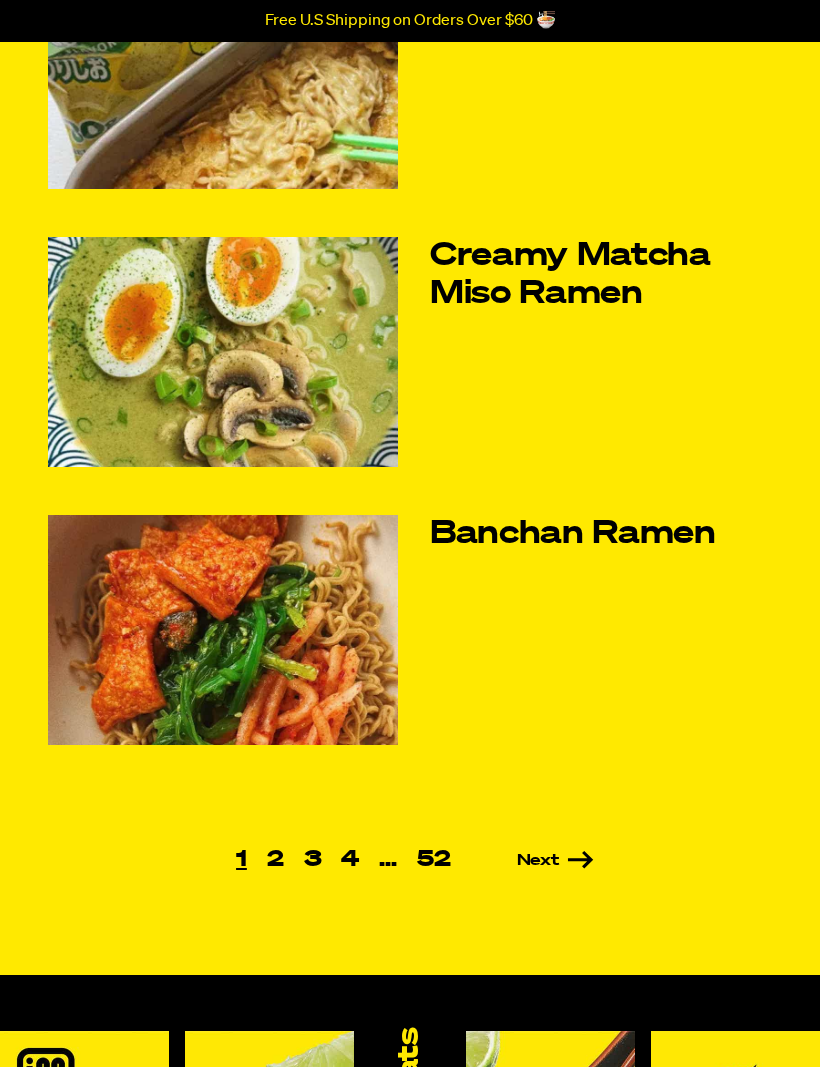 click on "Next" at bounding box center (527, 861) 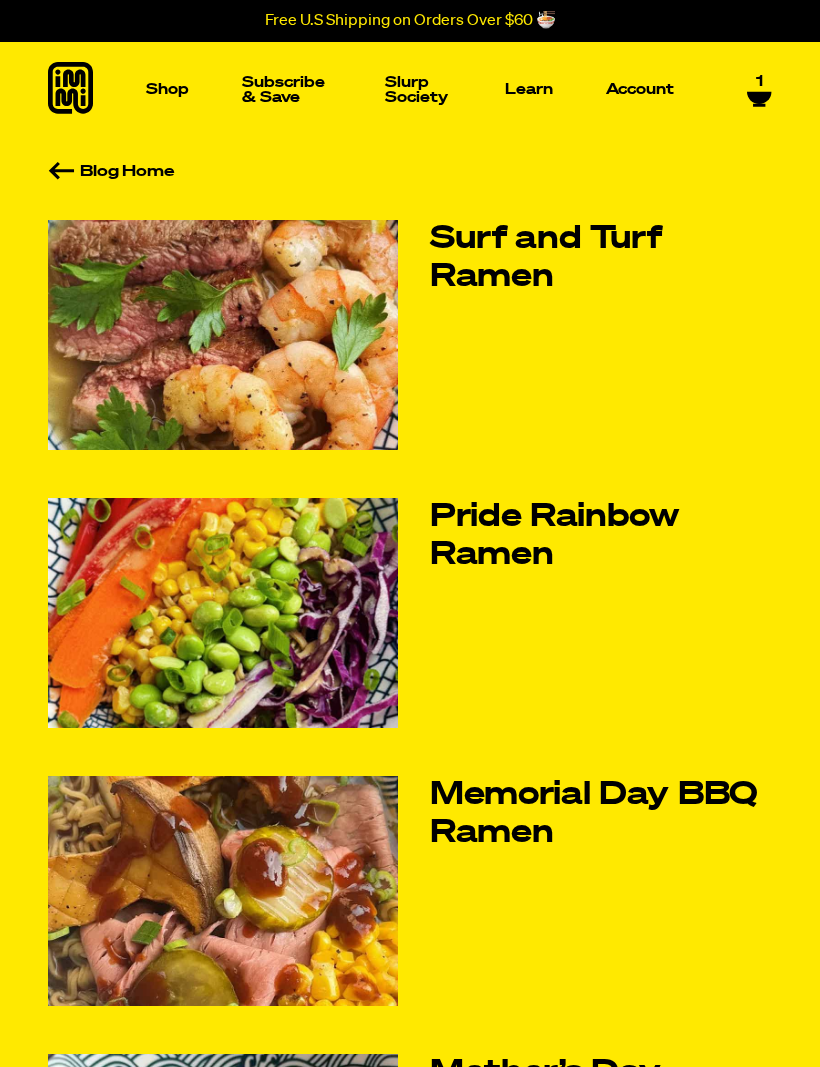 scroll, scrollTop: 0, scrollLeft: 0, axis: both 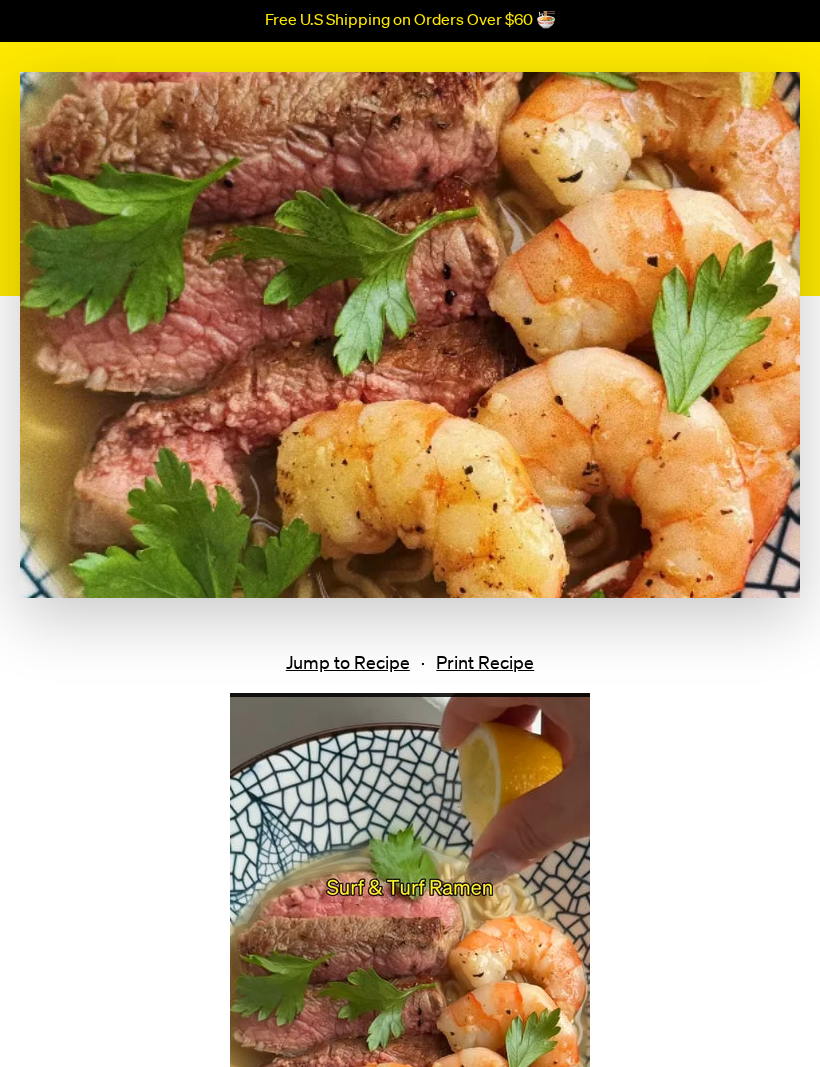 click on "Jump to Recipe" at bounding box center (348, 664) 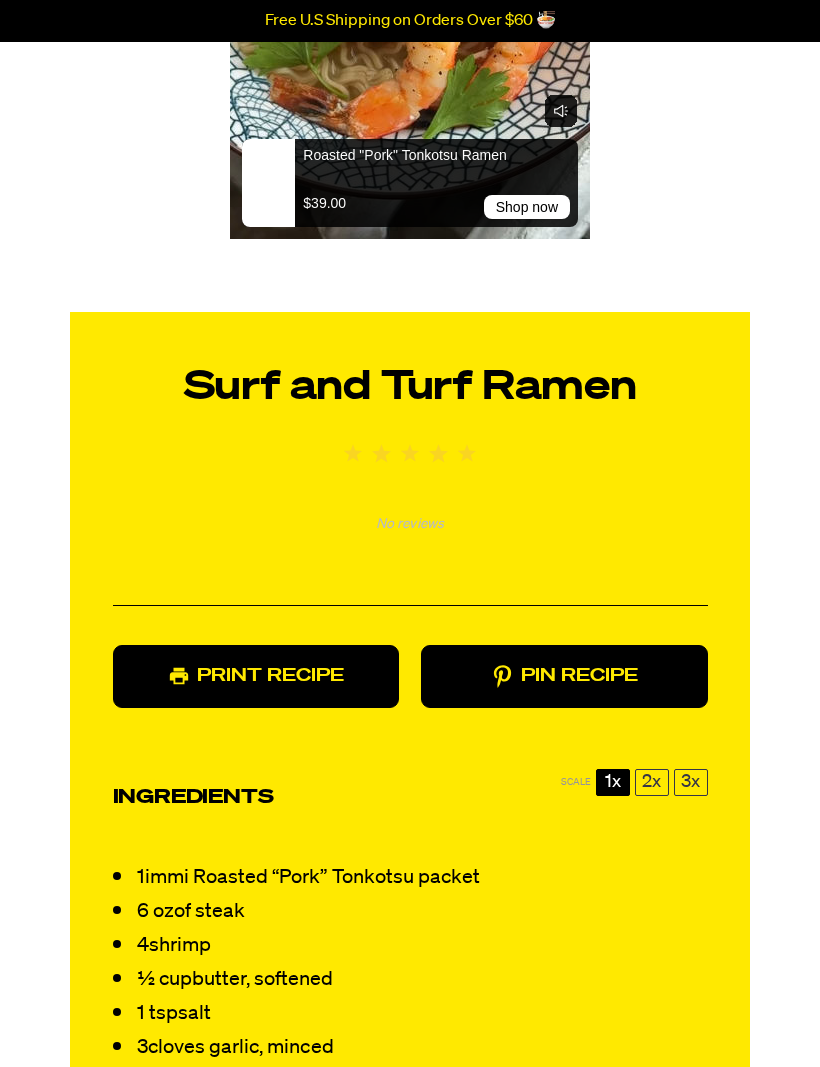 scroll, scrollTop: 1452, scrollLeft: 0, axis: vertical 